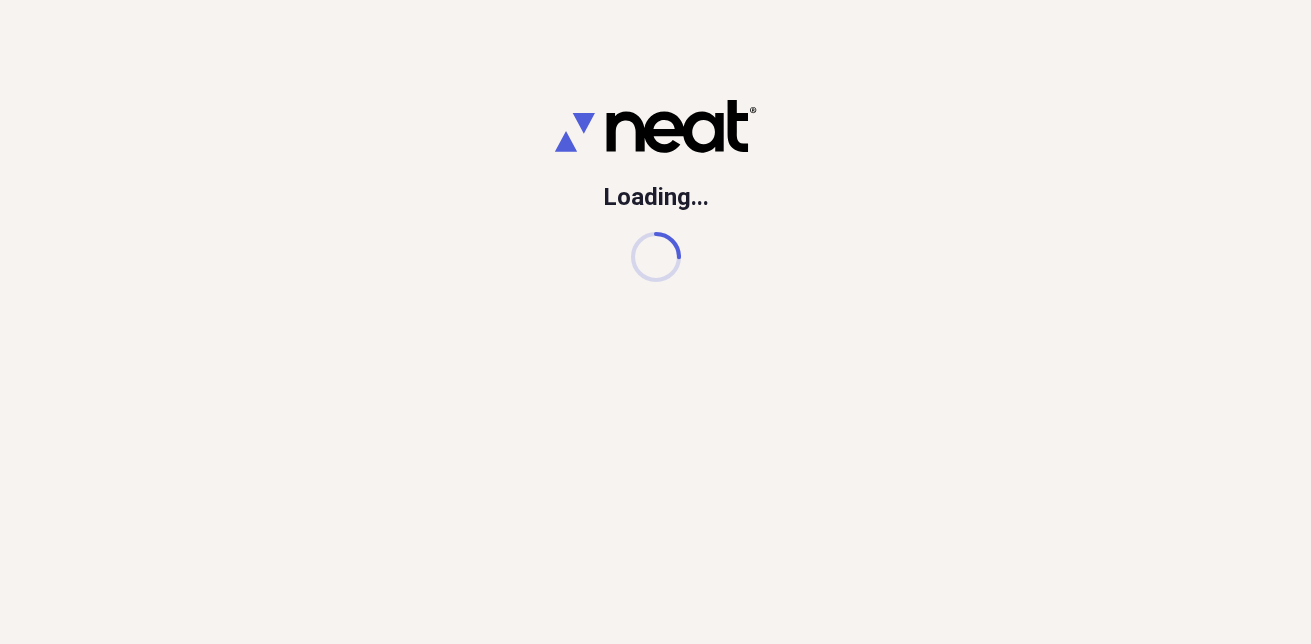 scroll, scrollTop: 0, scrollLeft: 0, axis: both 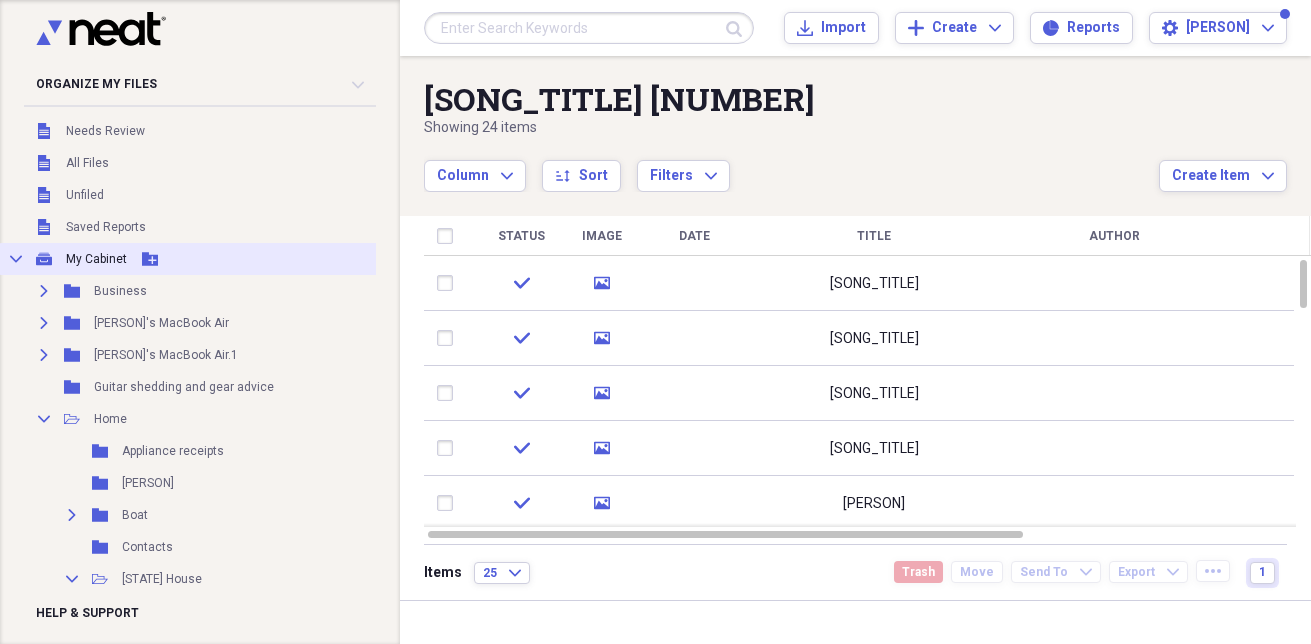 click on "My Cabinet" at bounding box center [96, 259] 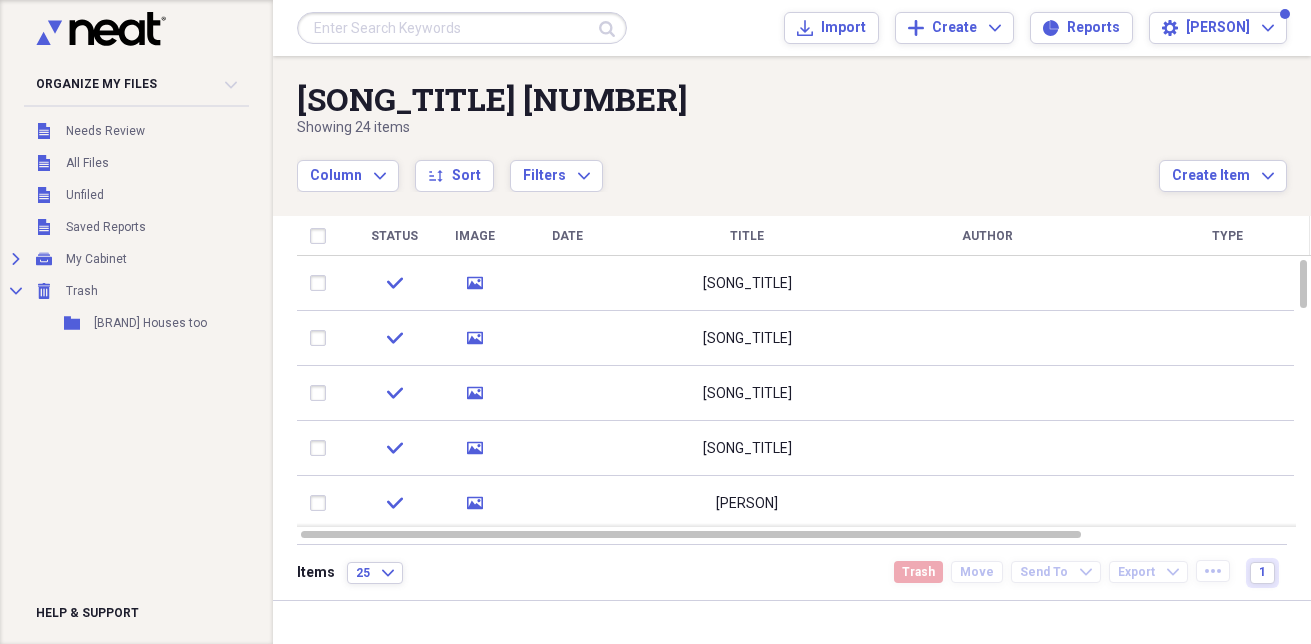 click at bounding box center [462, 28] 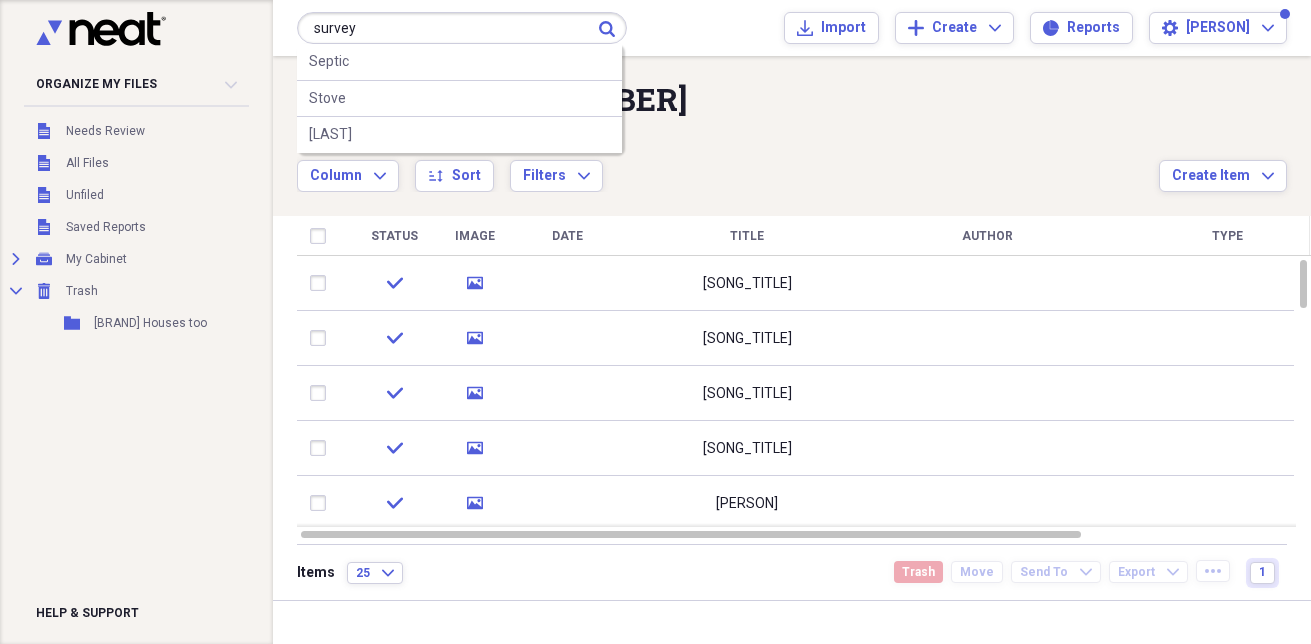 type on "survey" 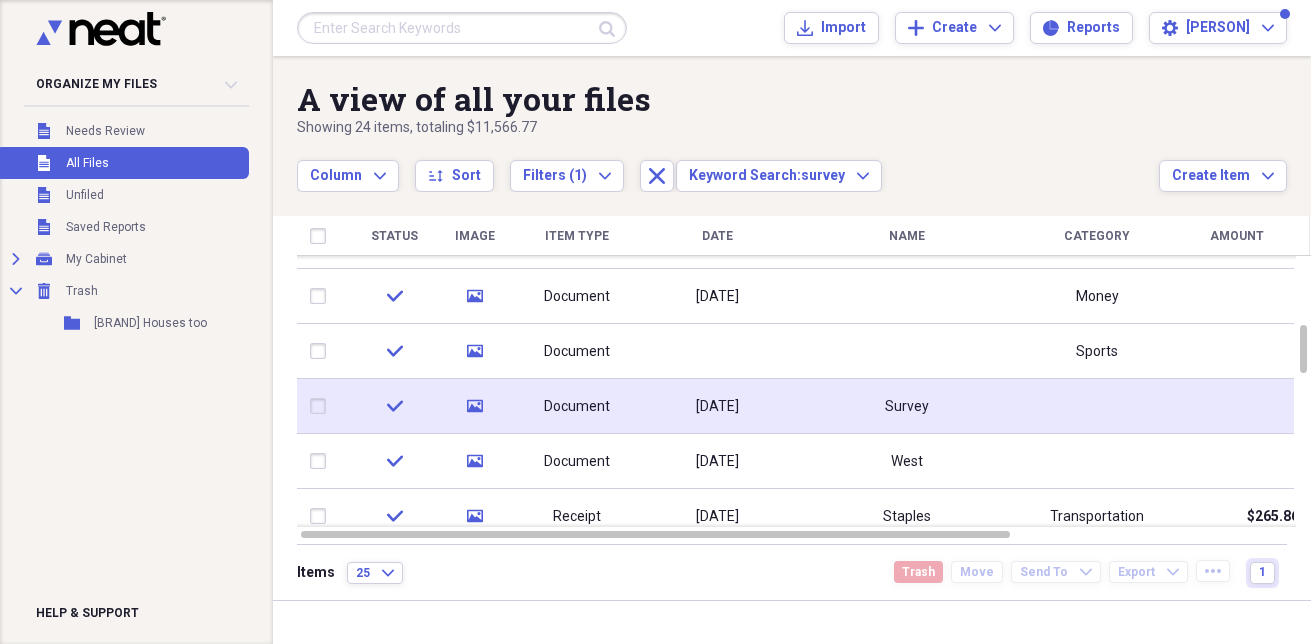 click on "Document" at bounding box center [577, 407] 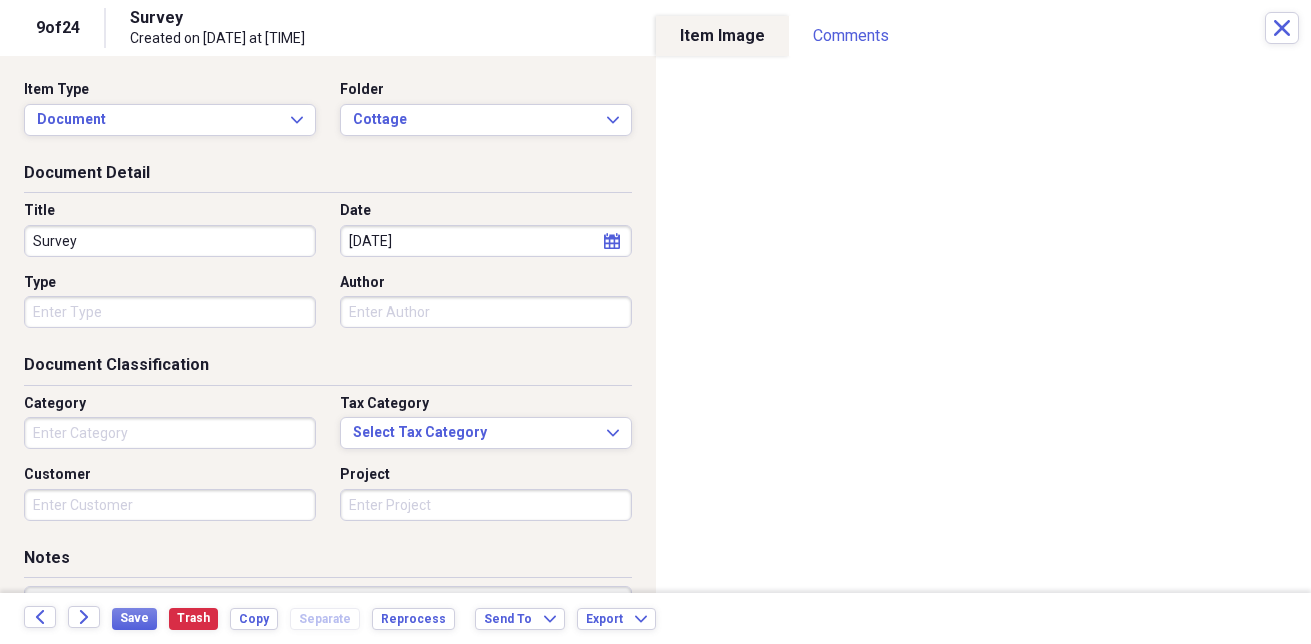 click on "Tax Category" at bounding box center (486, 404) 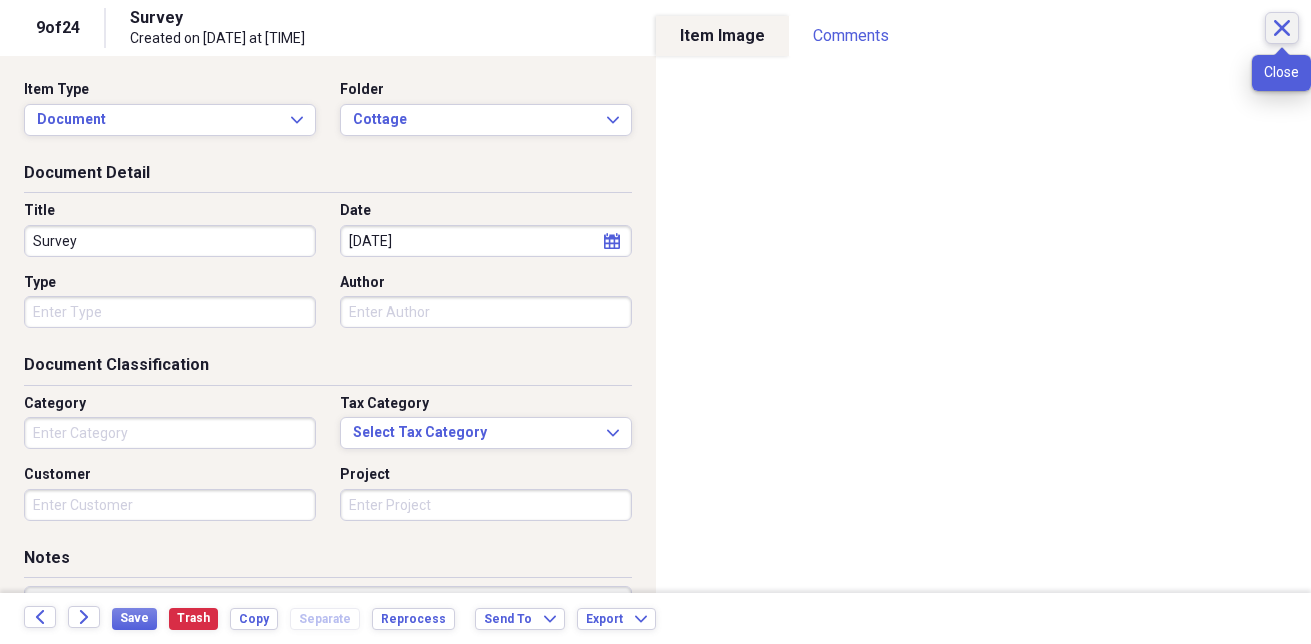 click on "Close" 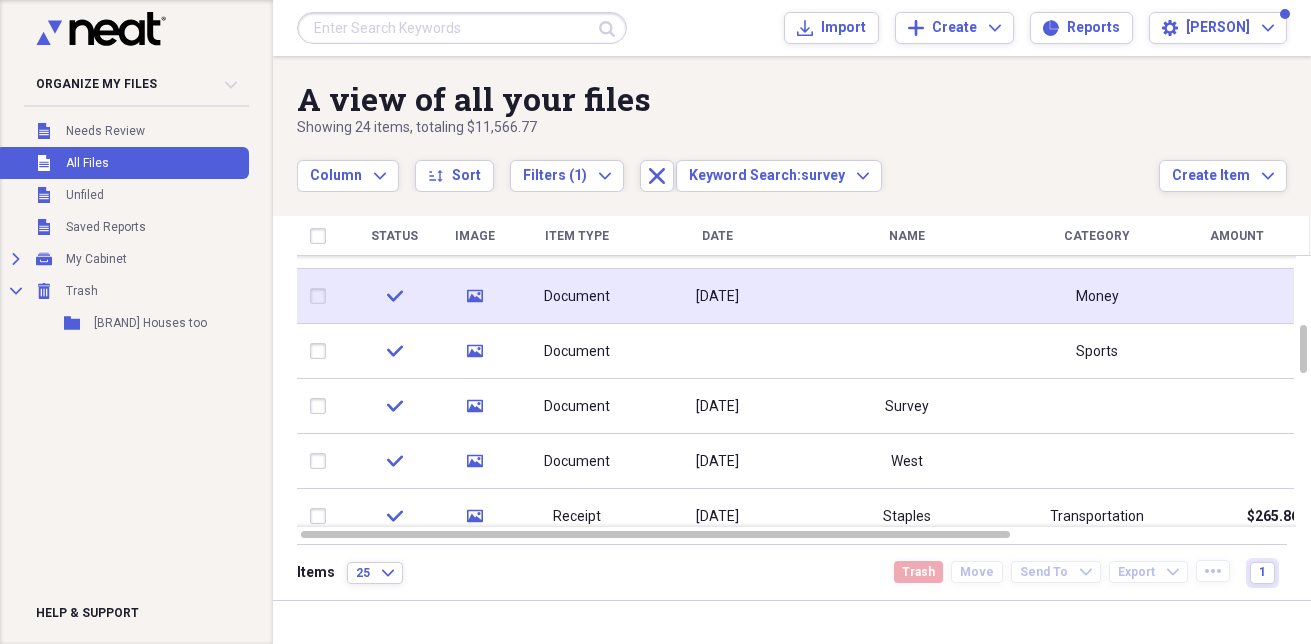 click on "[DATE]" at bounding box center (717, 296) 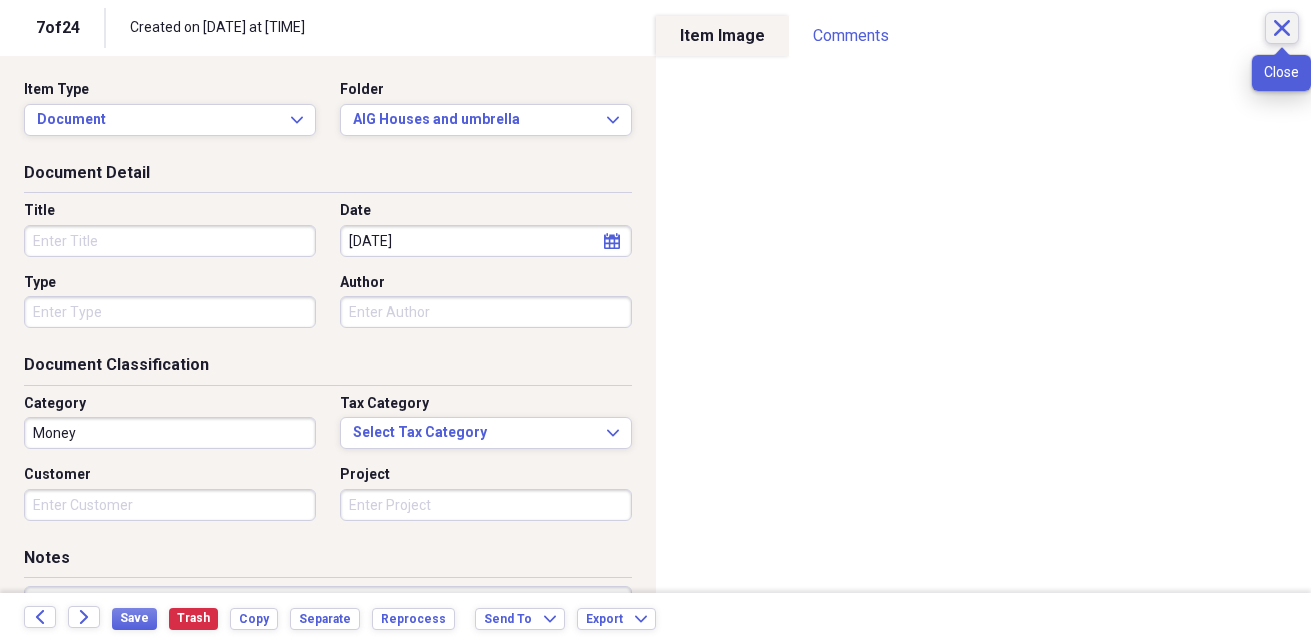 click on "Close" 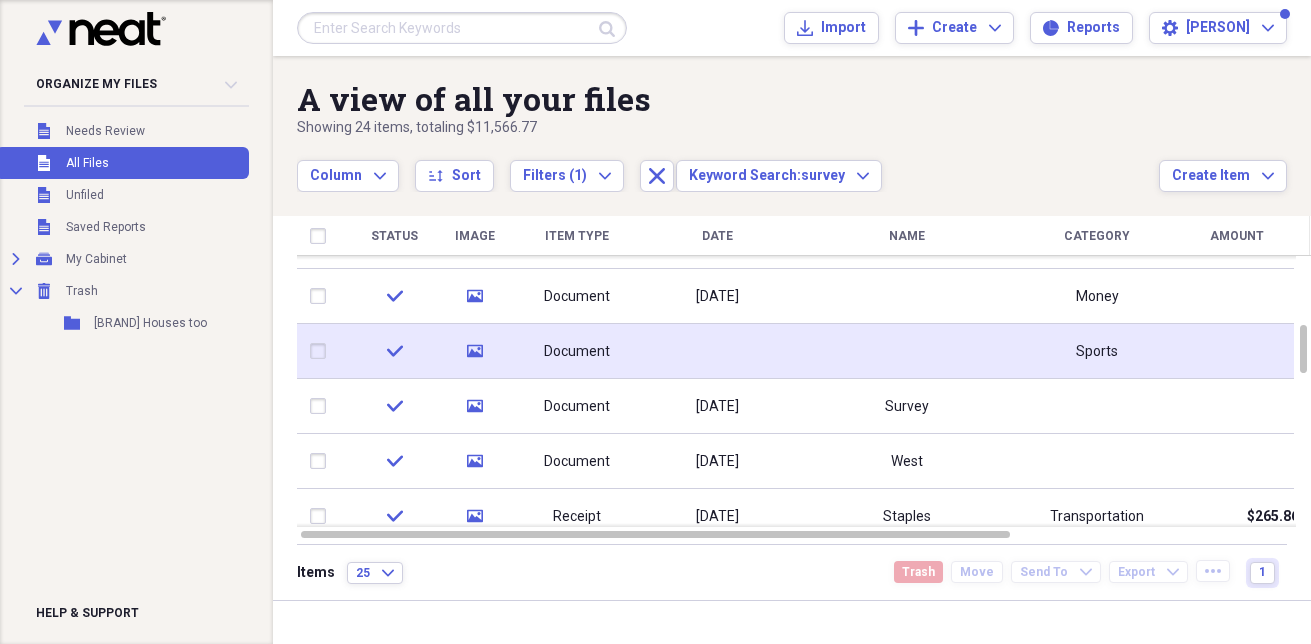 click on "Document" at bounding box center (577, 352) 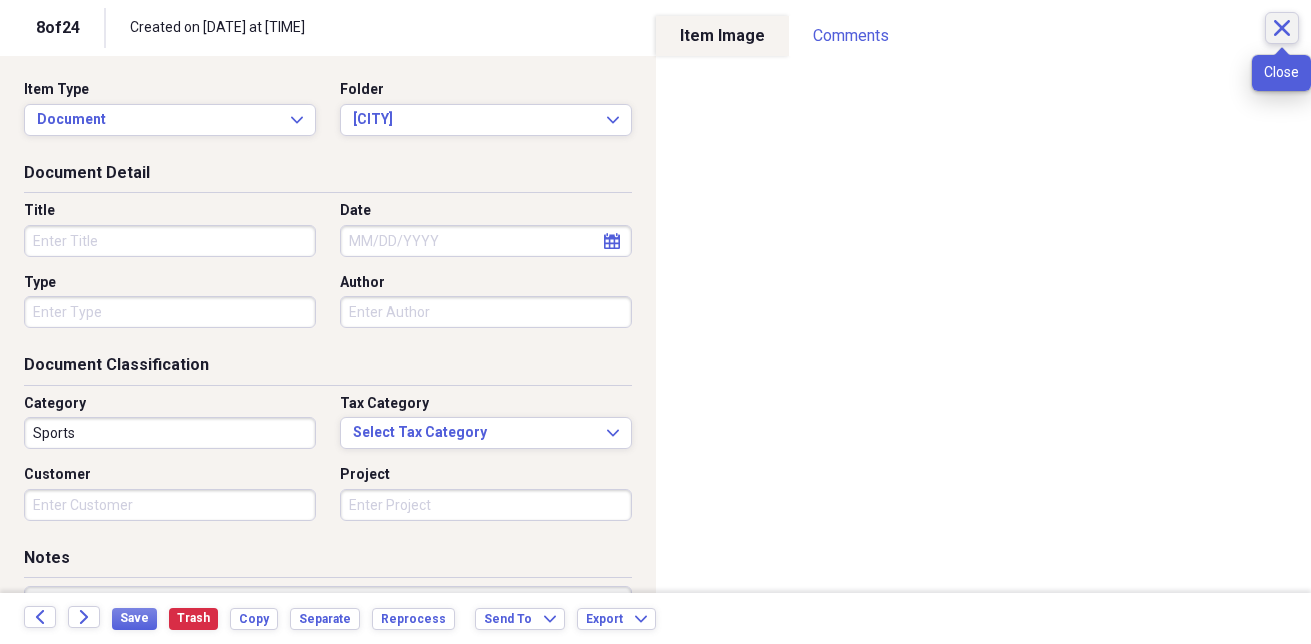 click on "Close" 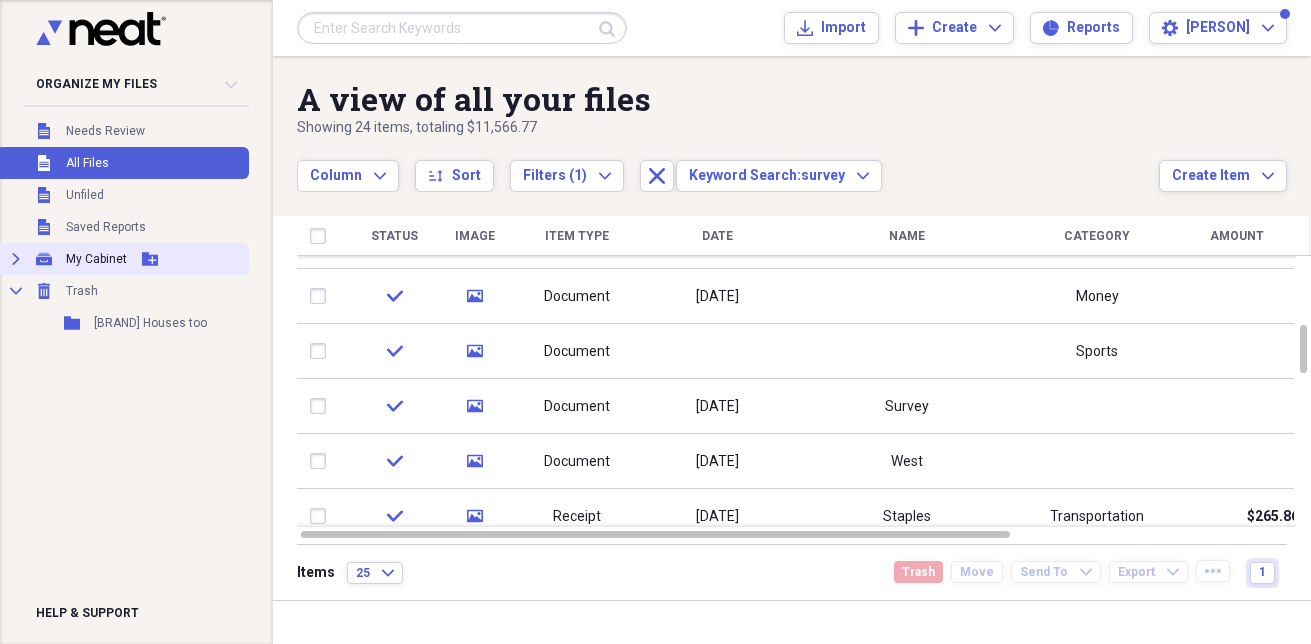 drag, startPoint x: 182, startPoint y: 205, endPoint x: 101, endPoint y: 255, distance: 95.189285 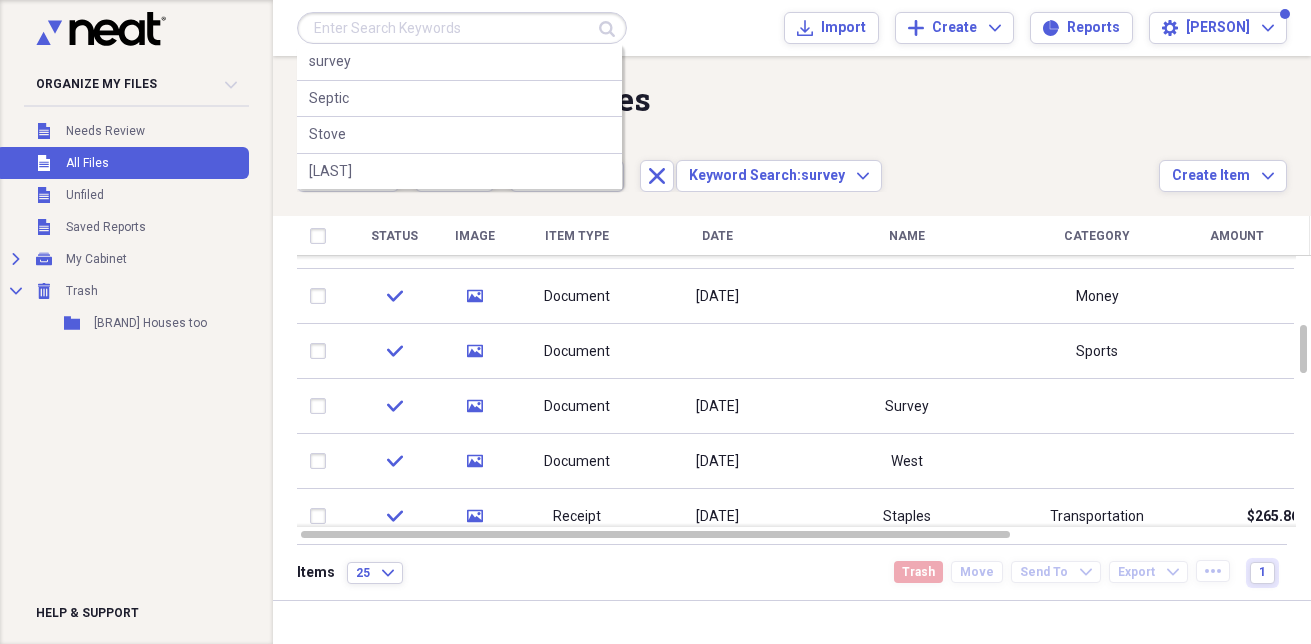 click at bounding box center (462, 28) 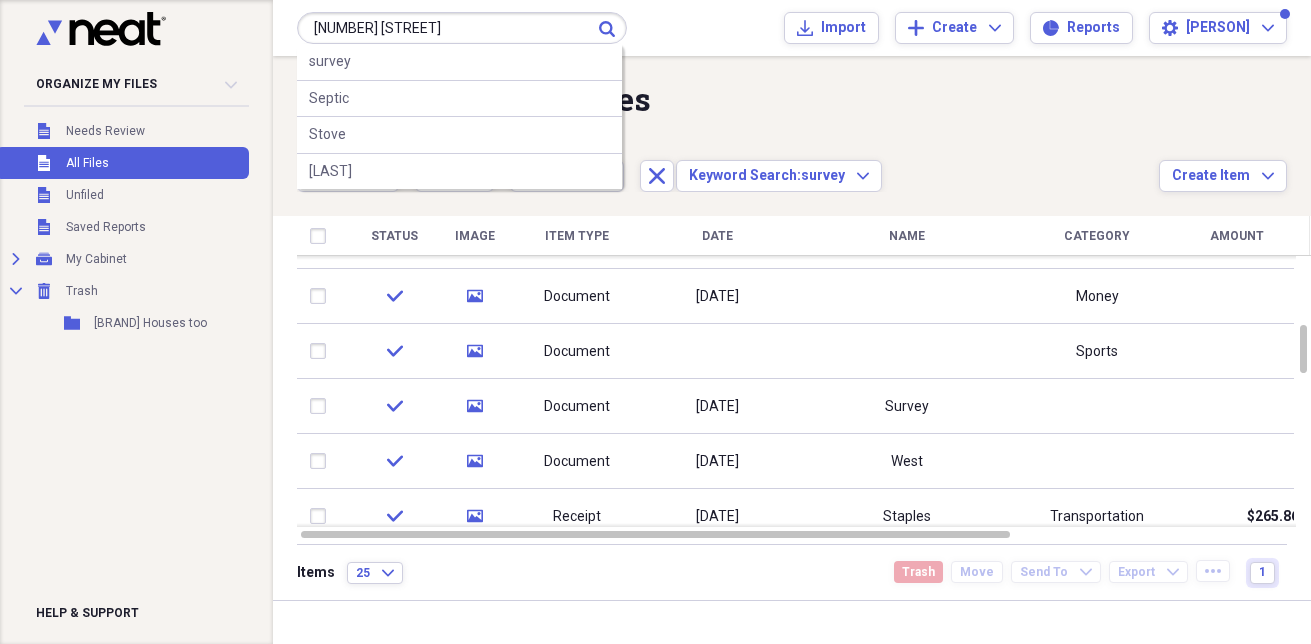 type on "[NUMBER] [STREET]" 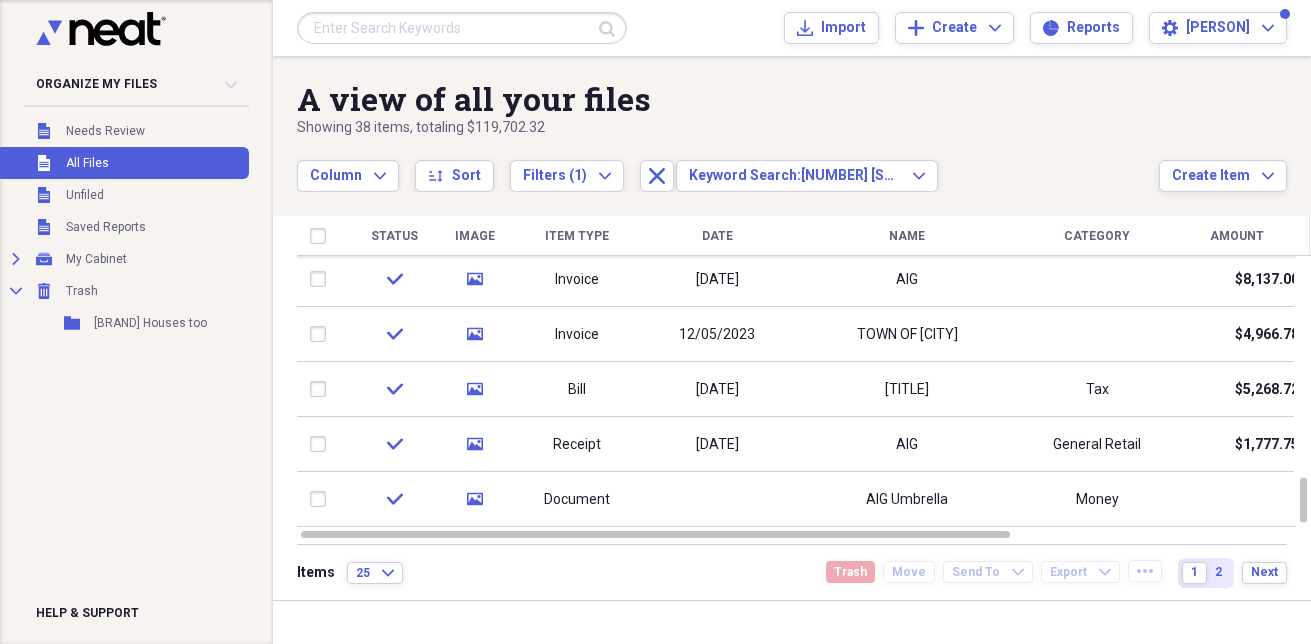 click on "Expand My Cabinet My Cabinet Add Folder" at bounding box center (122, 259) 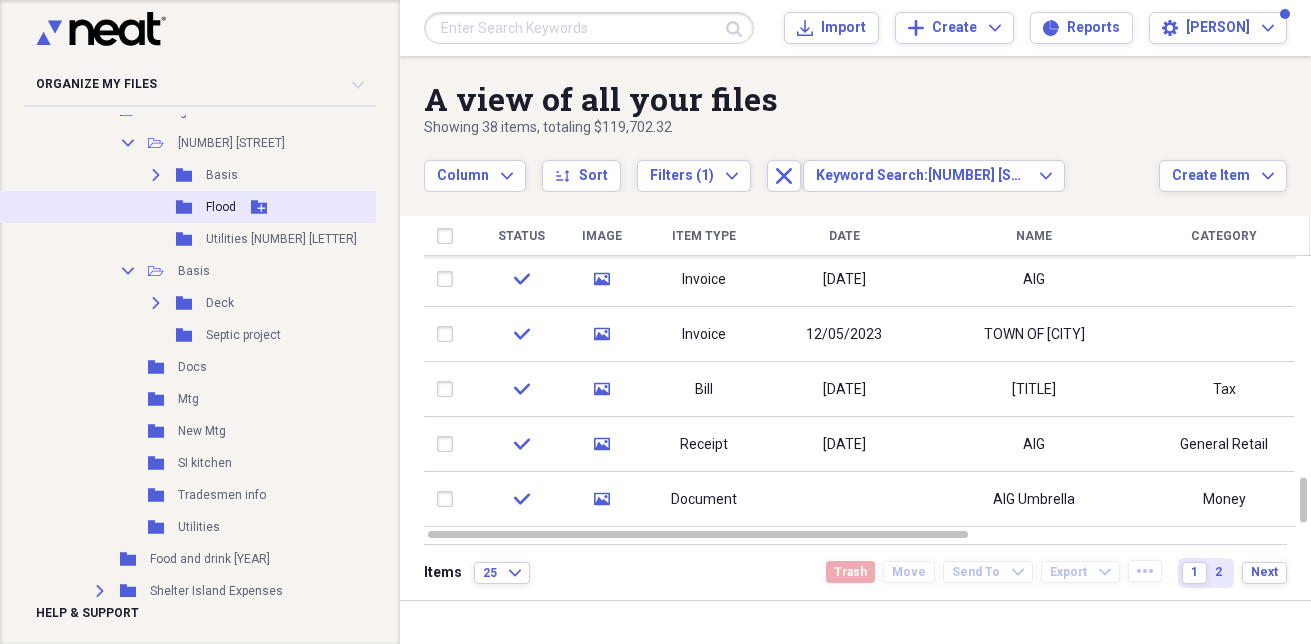 scroll, scrollTop: 2675, scrollLeft: 0, axis: vertical 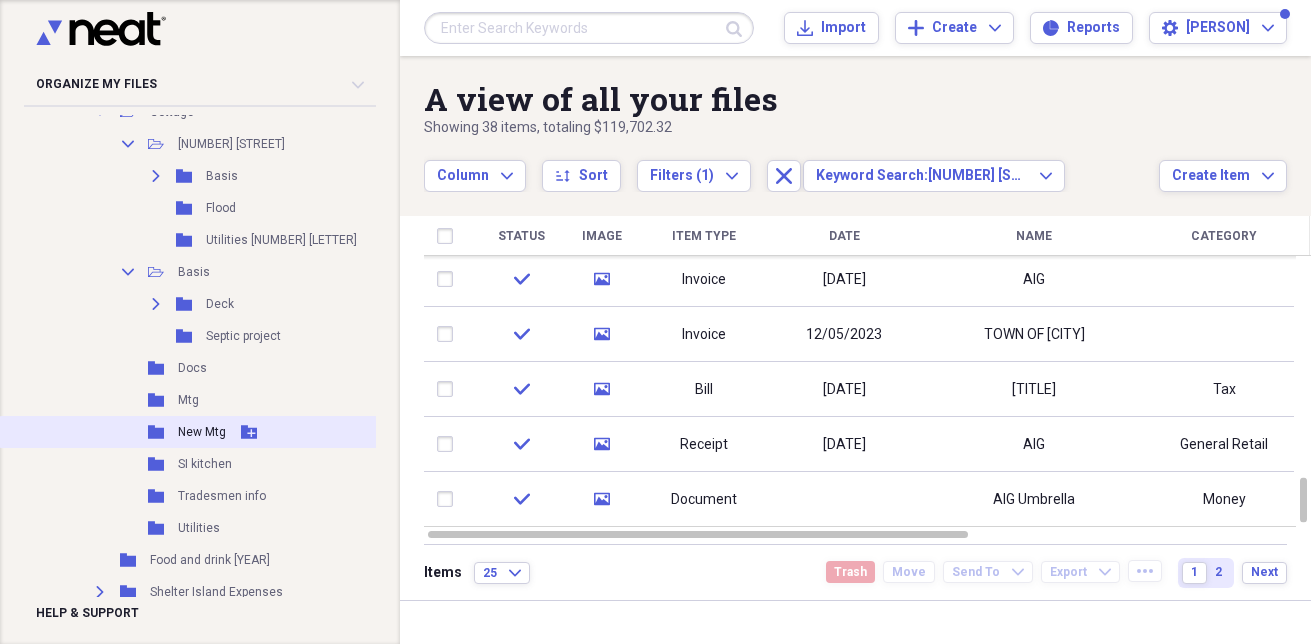 click on "Folder New Mtg Add Folder" at bounding box center [234, 432] 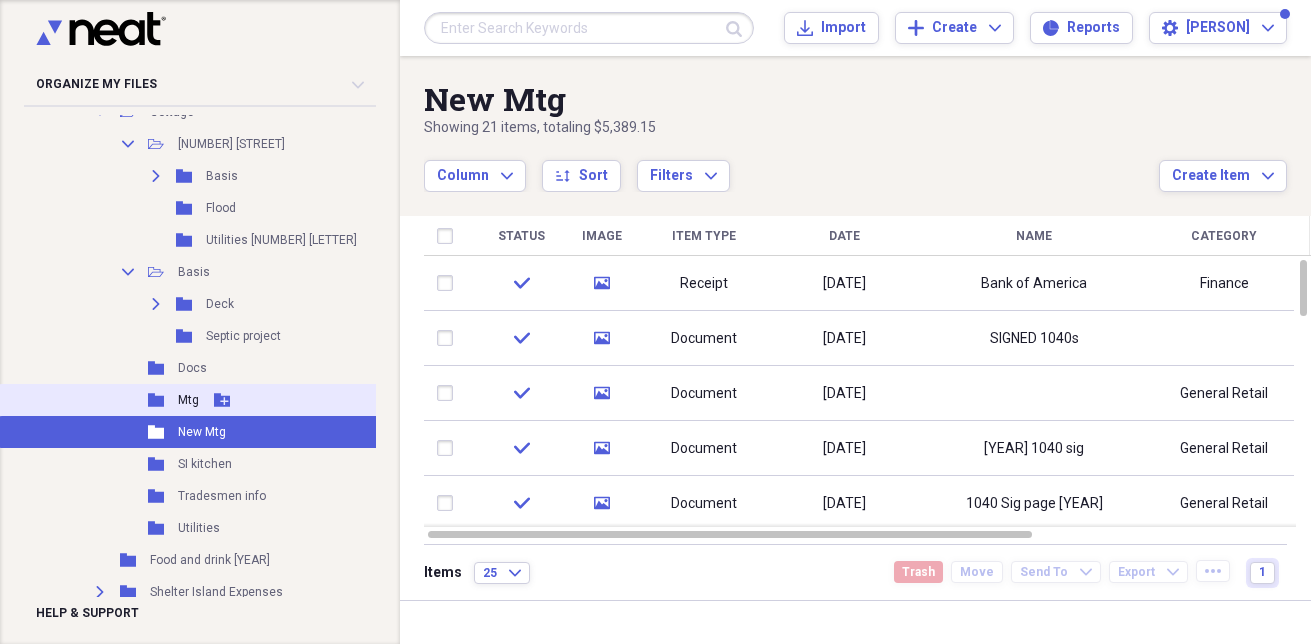 click on "Folder Mtg Add Folder" at bounding box center (234, 400) 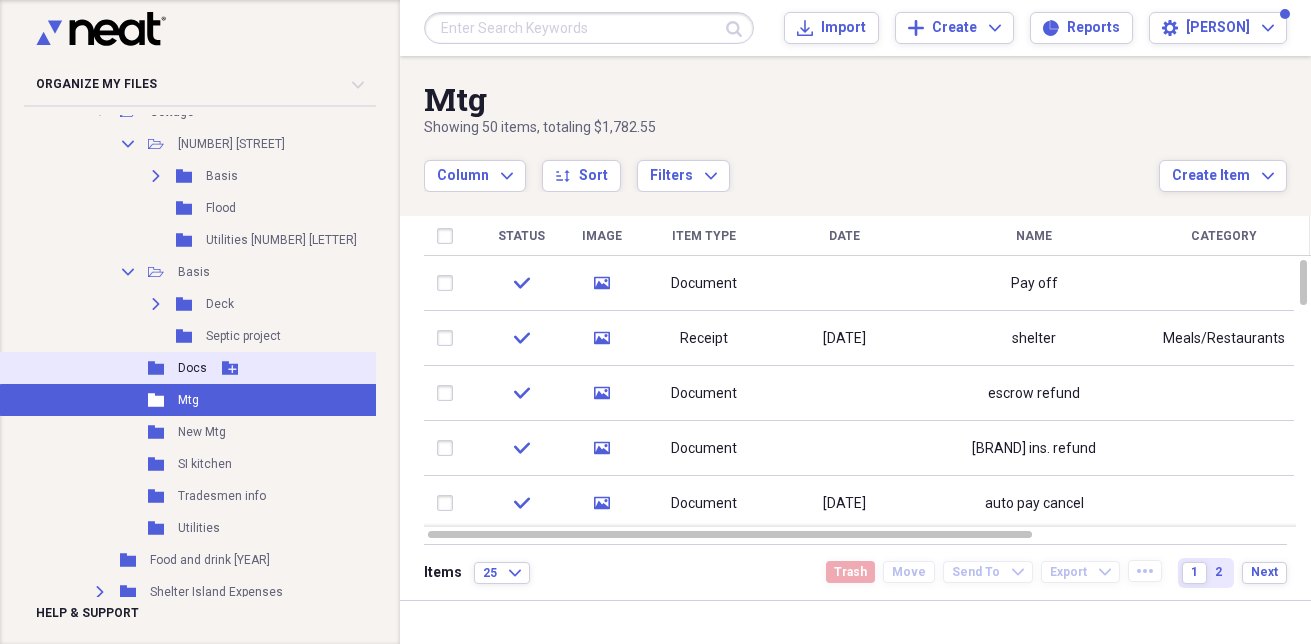 click on "Docs" at bounding box center [192, 368] 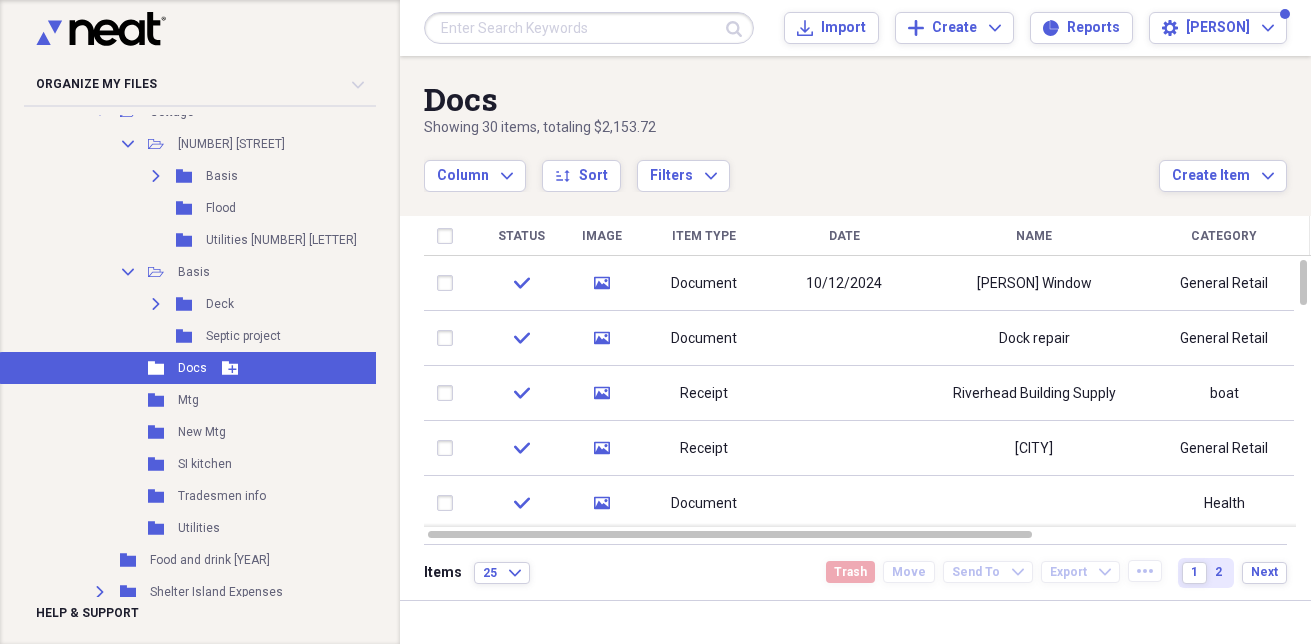 scroll, scrollTop: 2706, scrollLeft: 0, axis: vertical 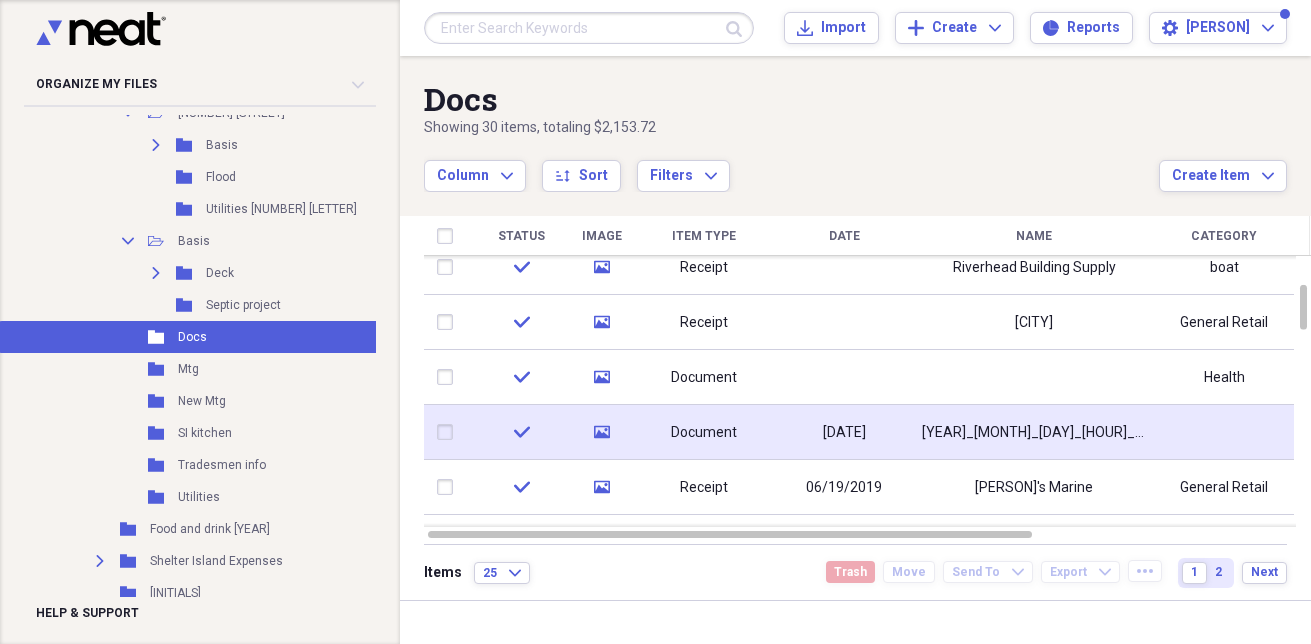 click on "Document" at bounding box center [704, 432] 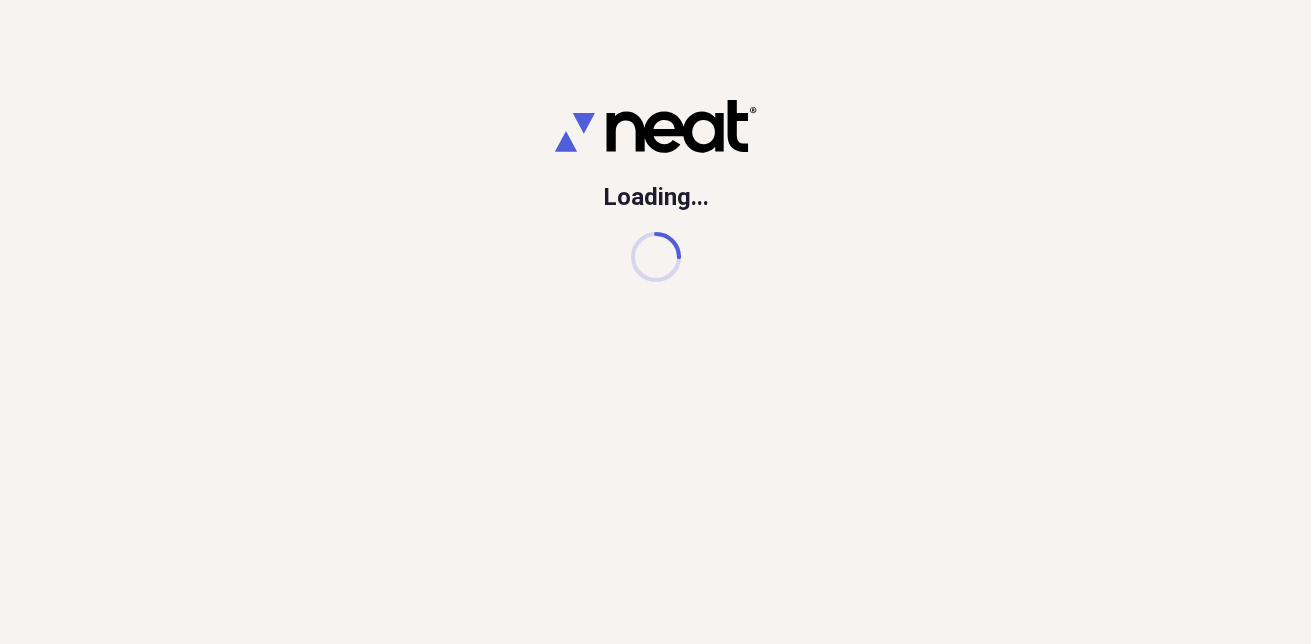 scroll, scrollTop: 0, scrollLeft: 0, axis: both 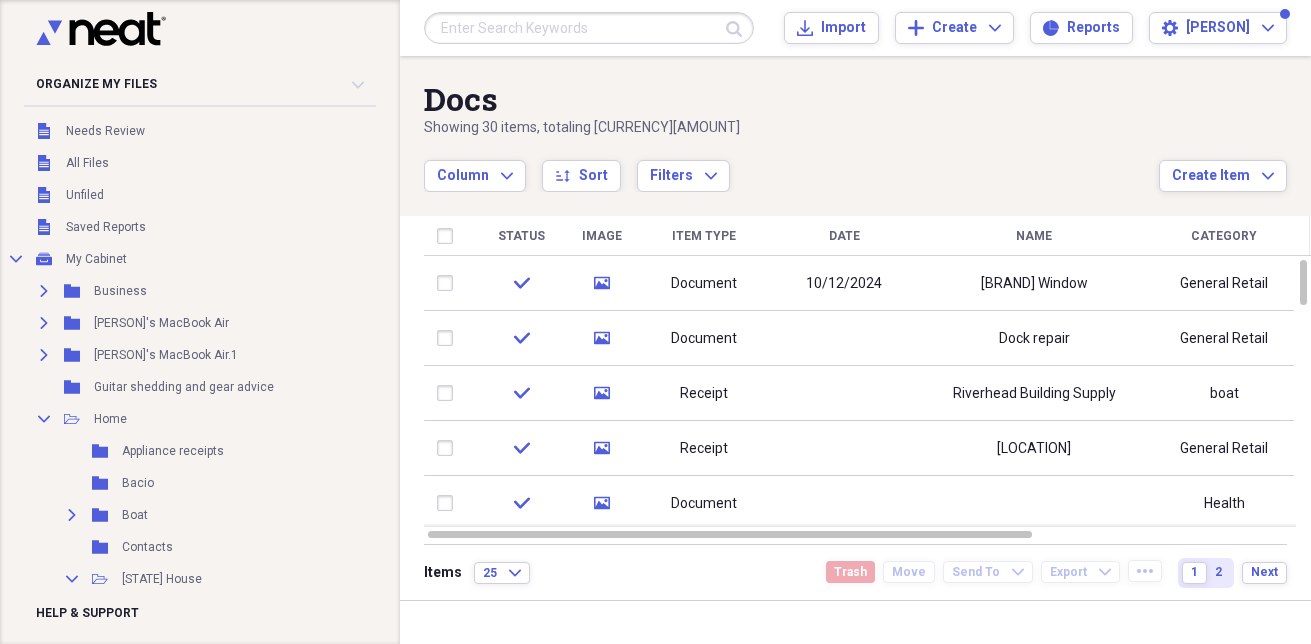 click at bounding box center (589, 28) 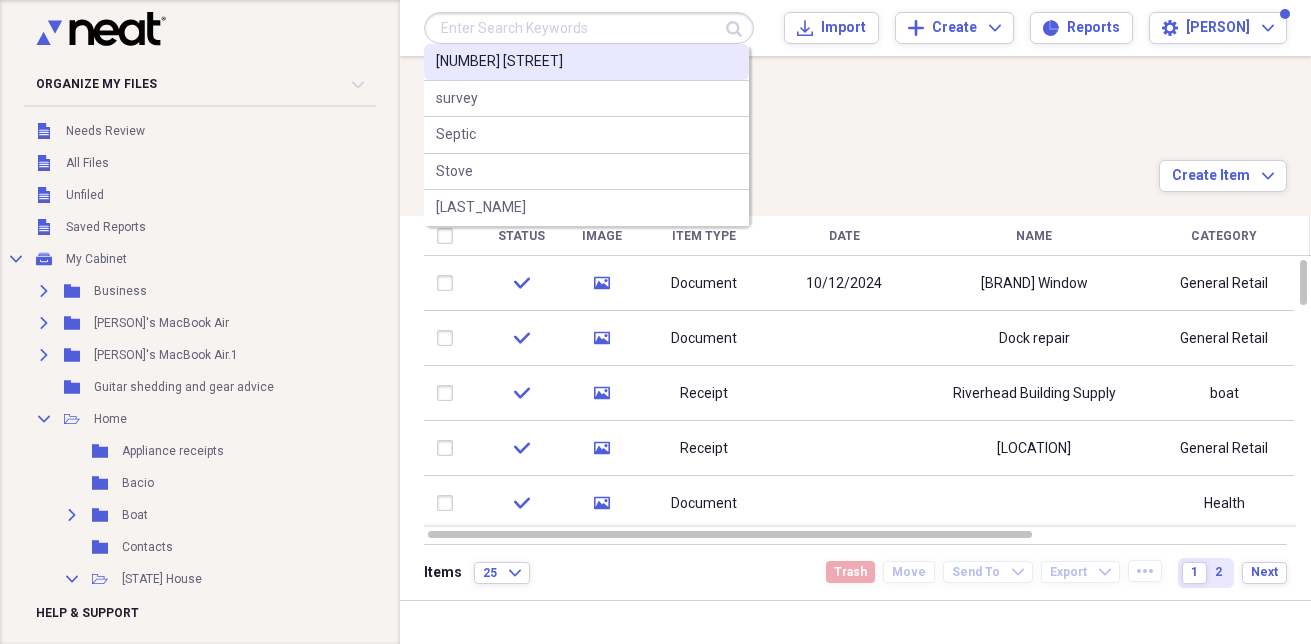 click on "[NUMBER] [STREET]" at bounding box center [499, 62] 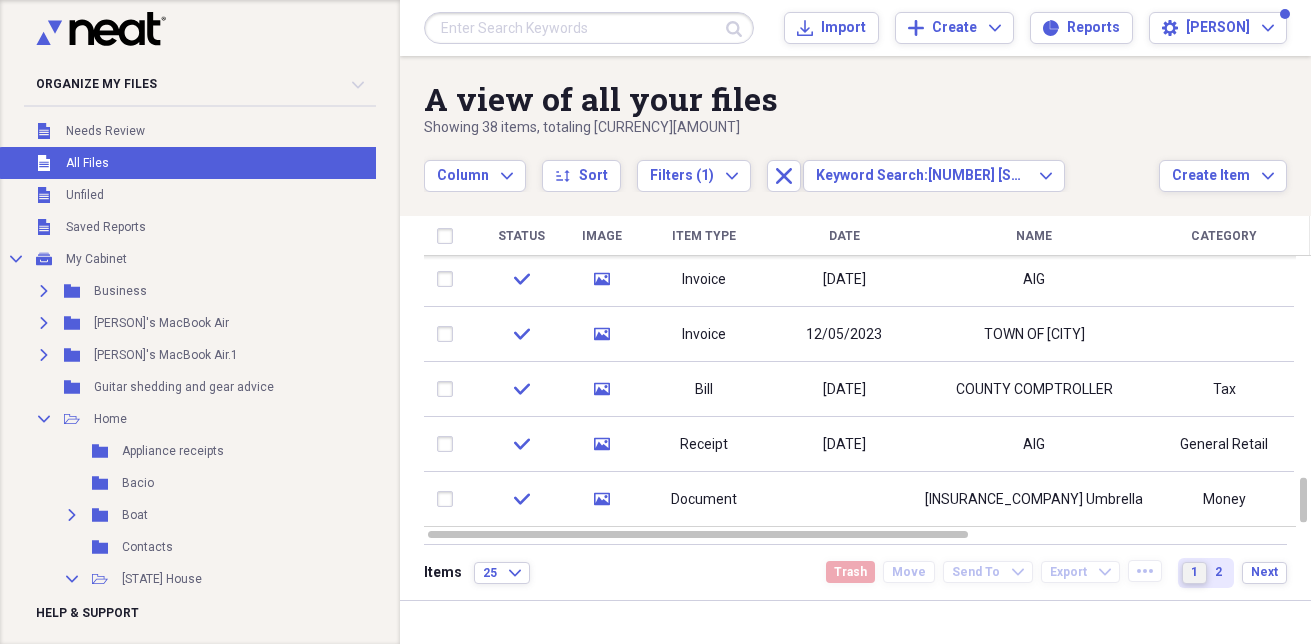 click on "1" at bounding box center (1194, 573) 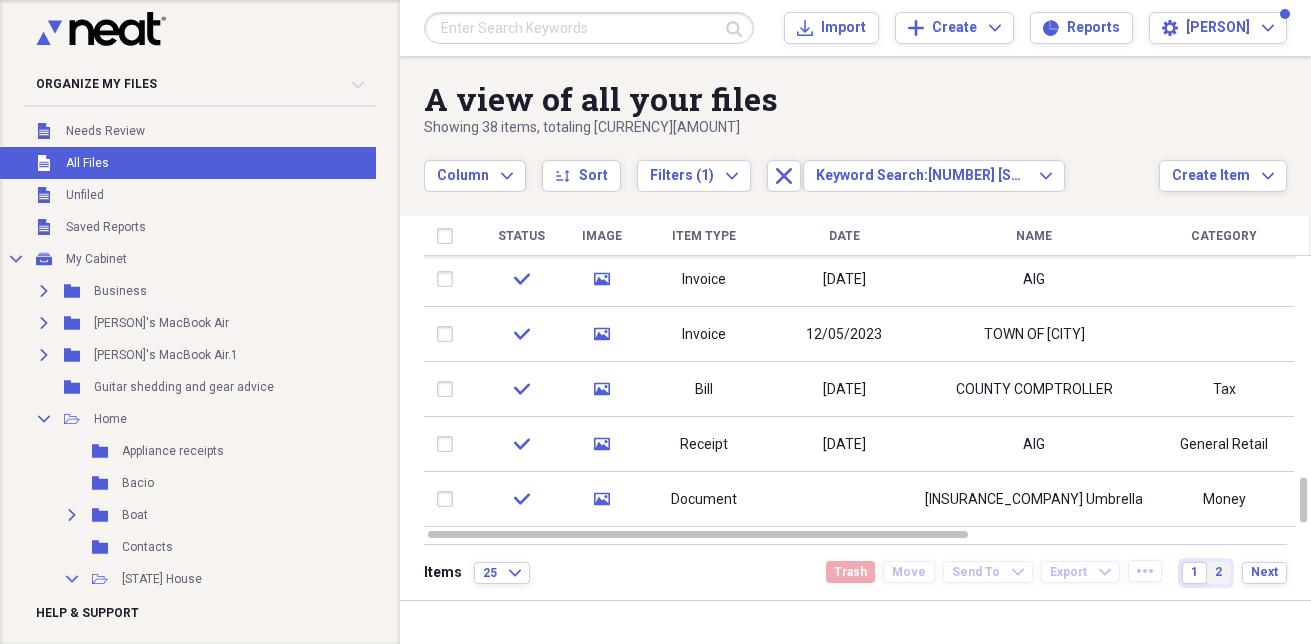 click on "2" at bounding box center (1218, 572) 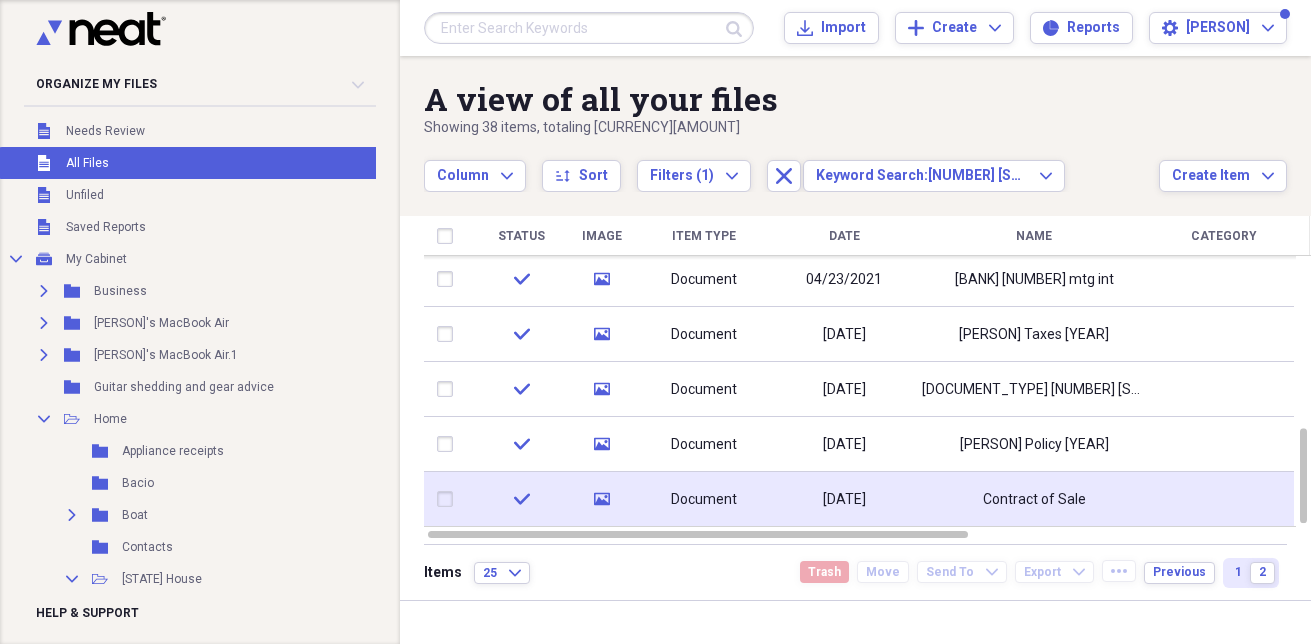 click on "08/31/2019" at bounding box center [844, 500] 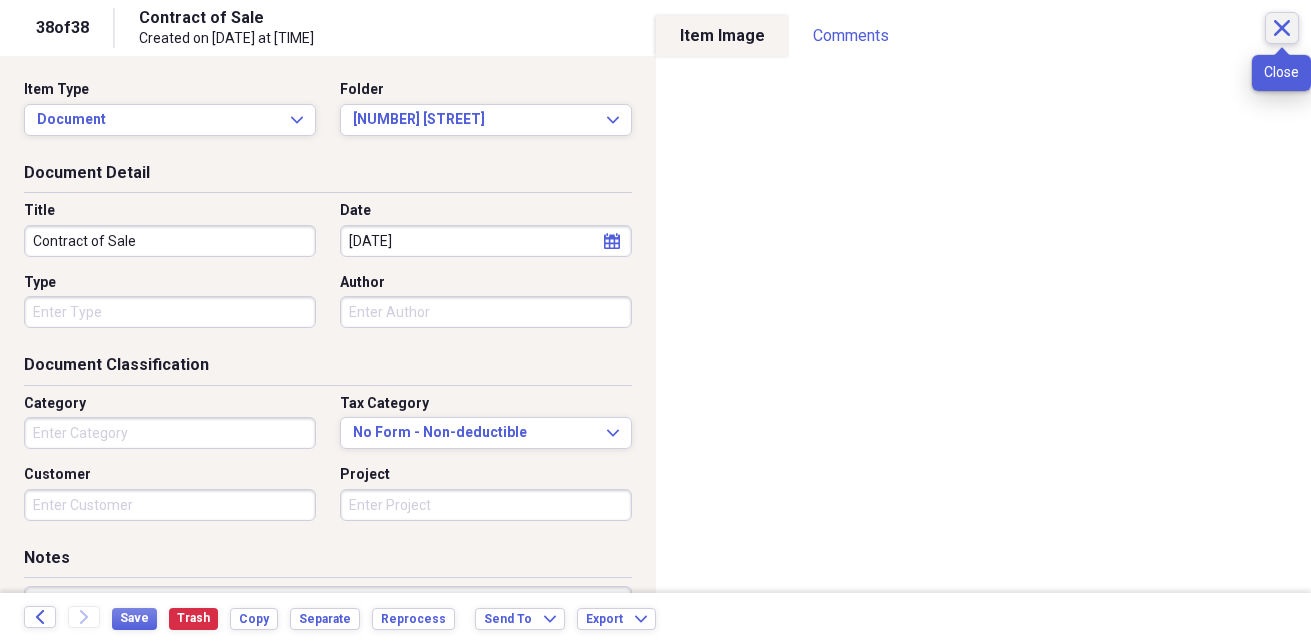 click on "Close" 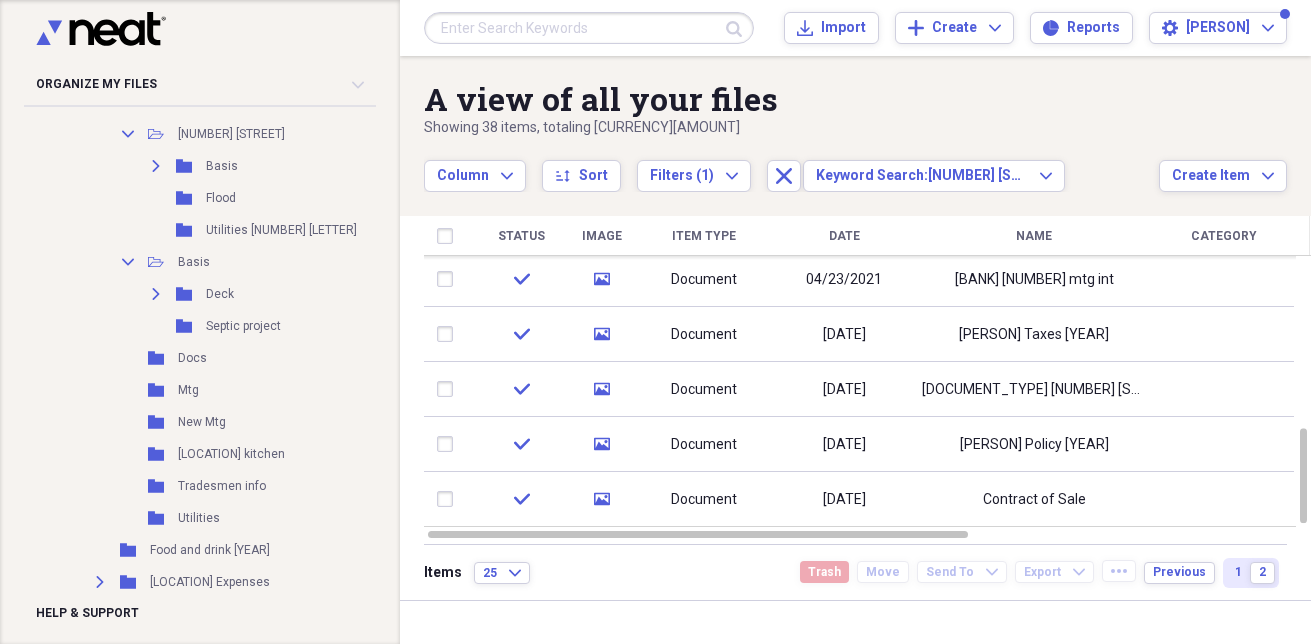 scroll, scrollTop: 2689, scrollLeft: 0, axis: vertical 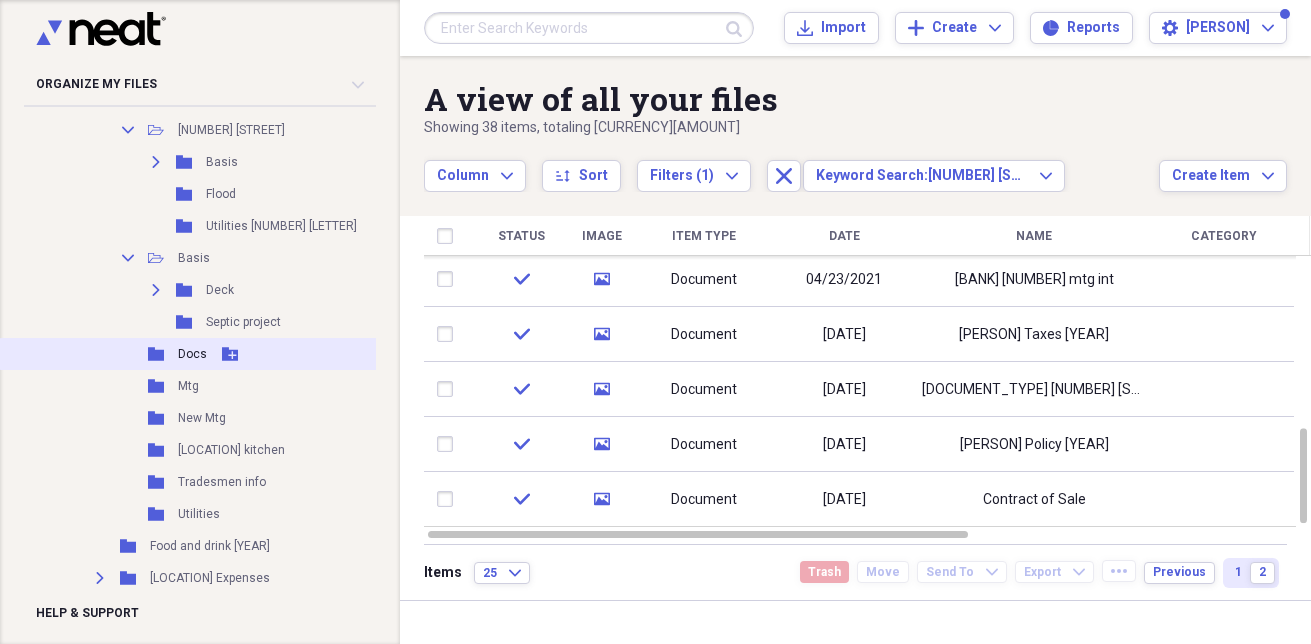 click on "Docs" at bounding box center [192, 354] 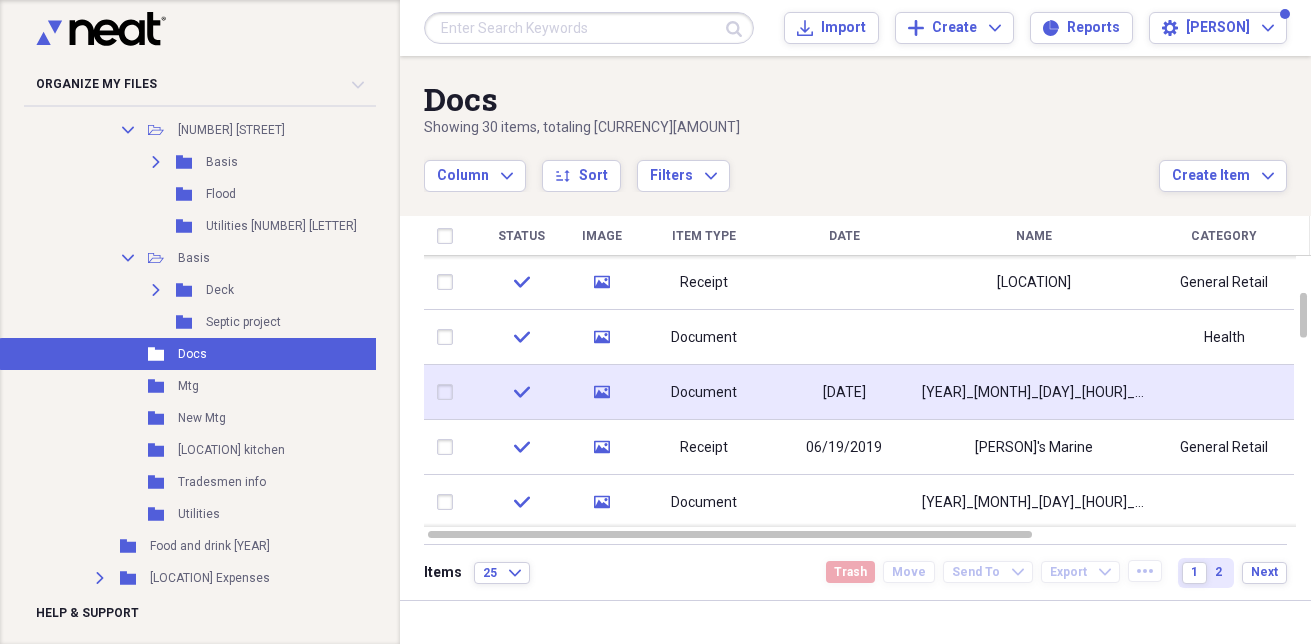 click on "Document" at bounding box center (704, 393) 